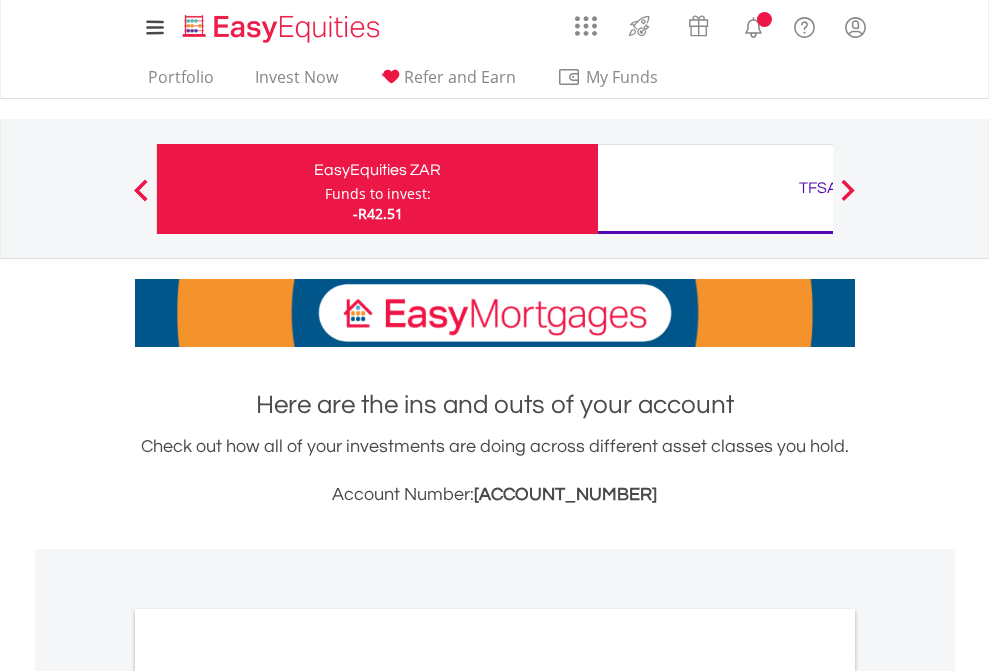 scroll, scrollTop: 0, scrollLeft: 0, axis: both 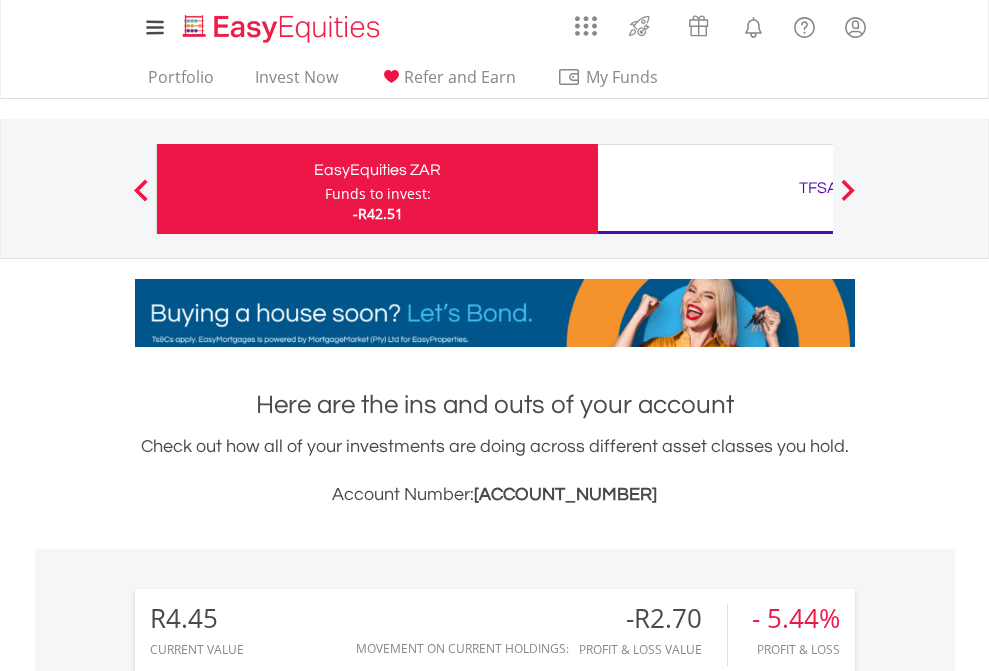 click on "Funds to invest:" at bounding box center [378, 194] 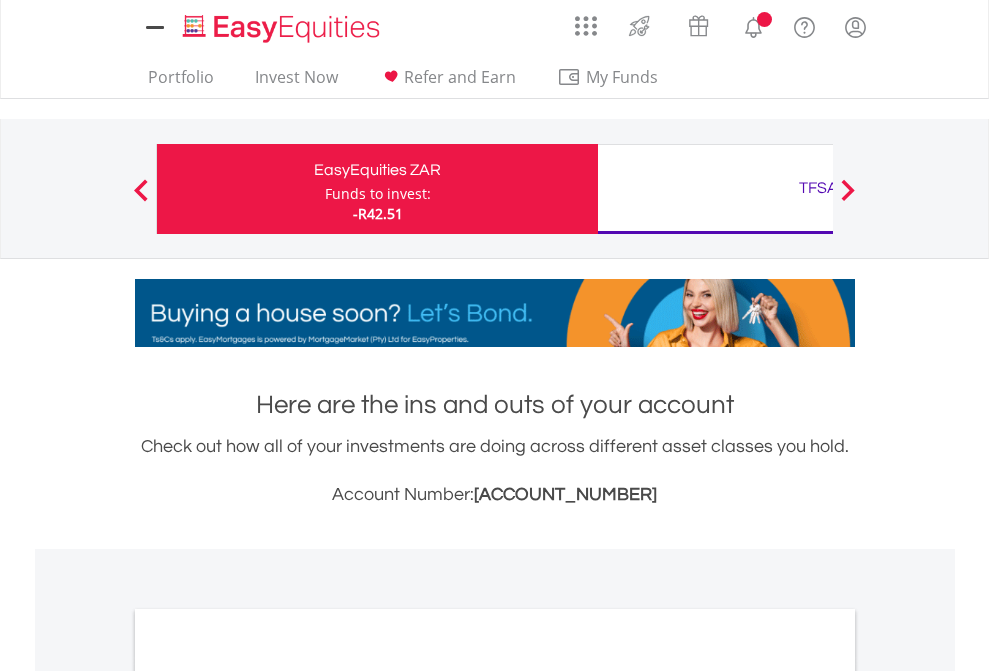 scroll, scrollTop: 0, scrollLeft: 0, axis: both 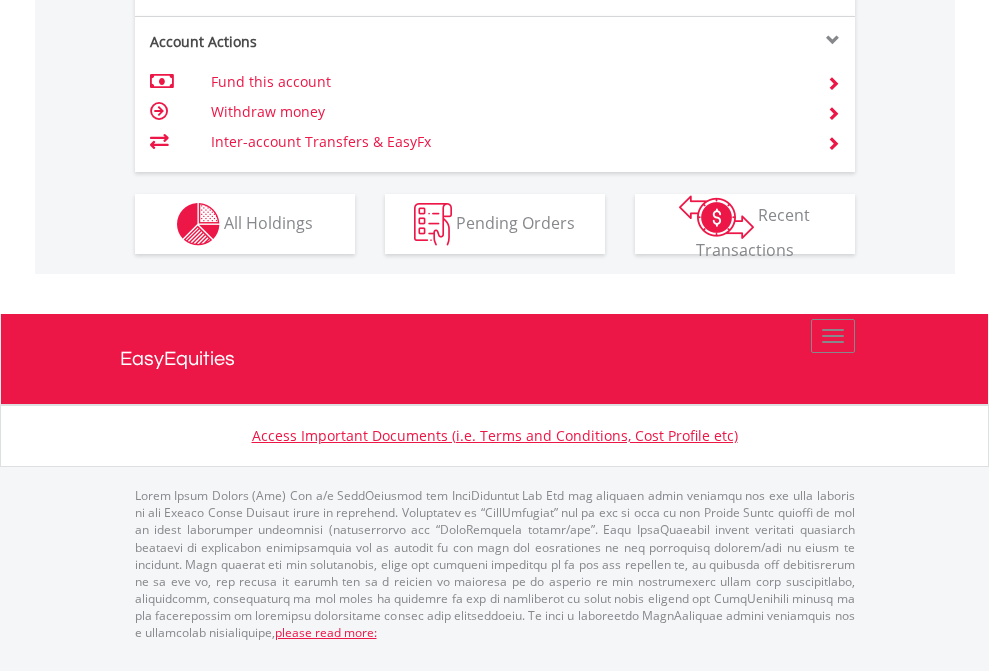 click on "Investment types" at bounding box center (706, -337) 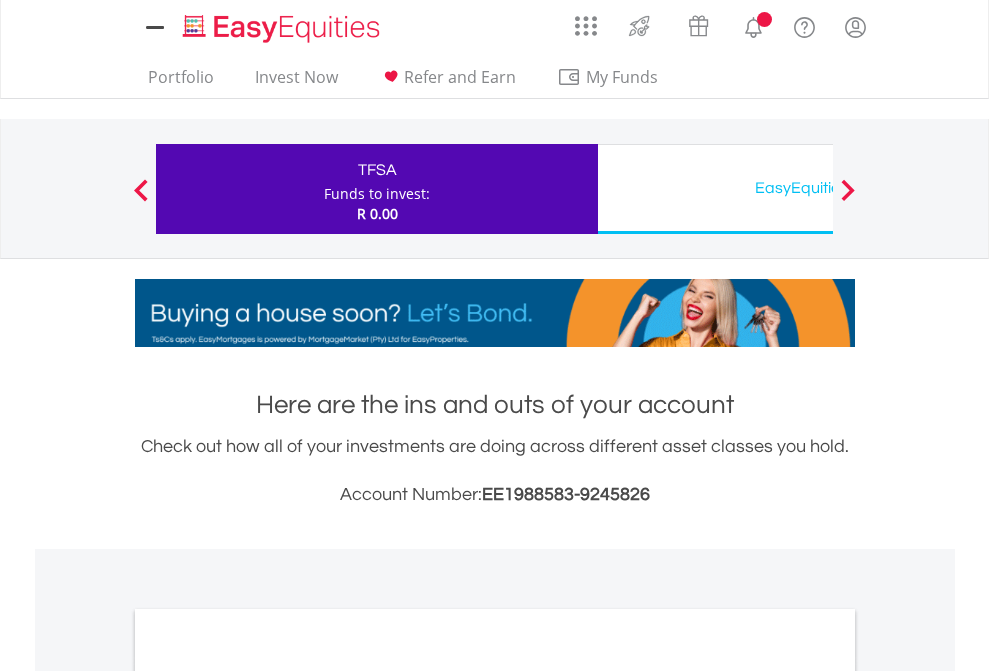scroll, scrollTop: 0, scrollLeft: 0, axis: both 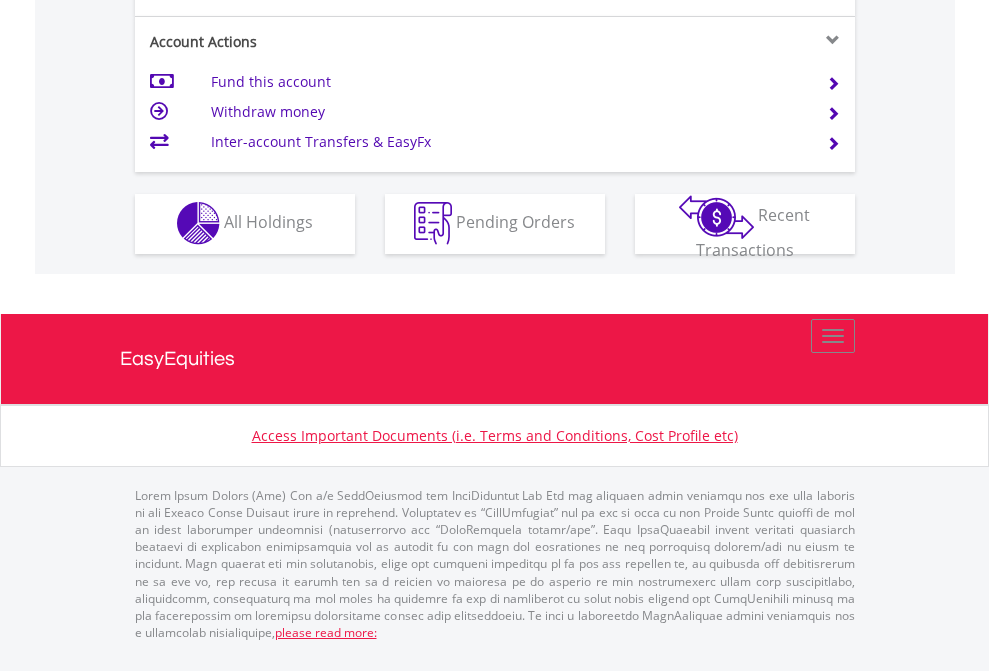click on "Investment types" at bounding box center (706, -353) 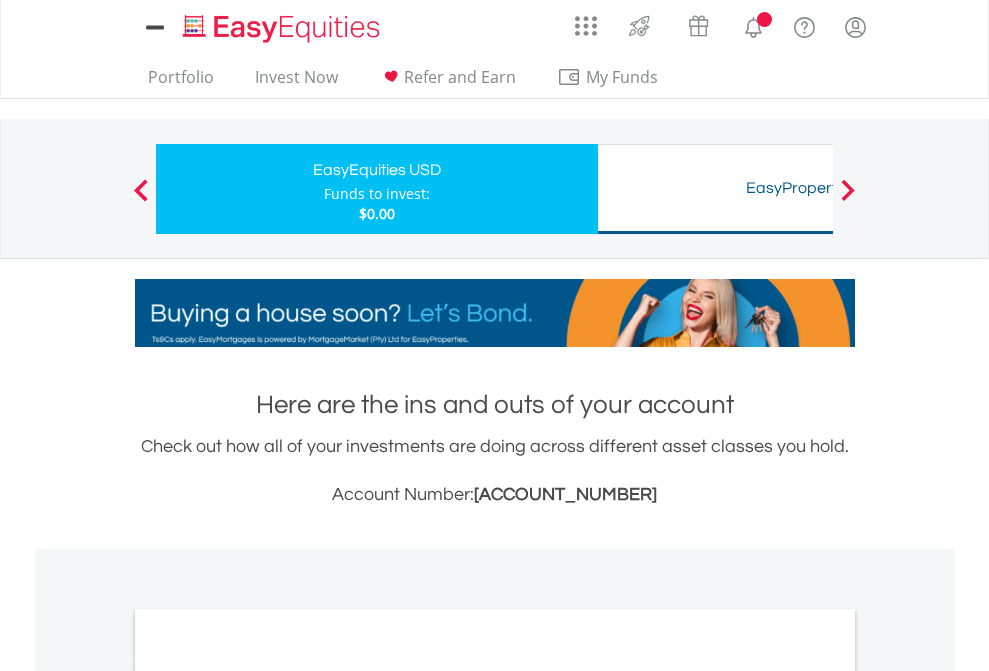 scroll, scrollTop: 0, scrollLeft: 0, axis: both 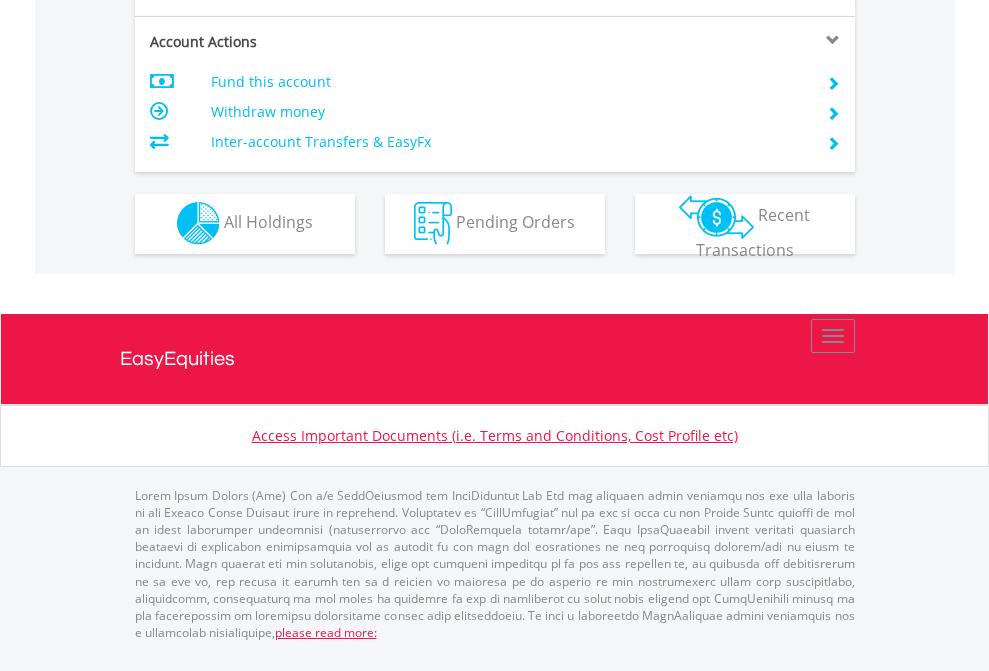 click on "Investment types" at bounding box center (706, -353) 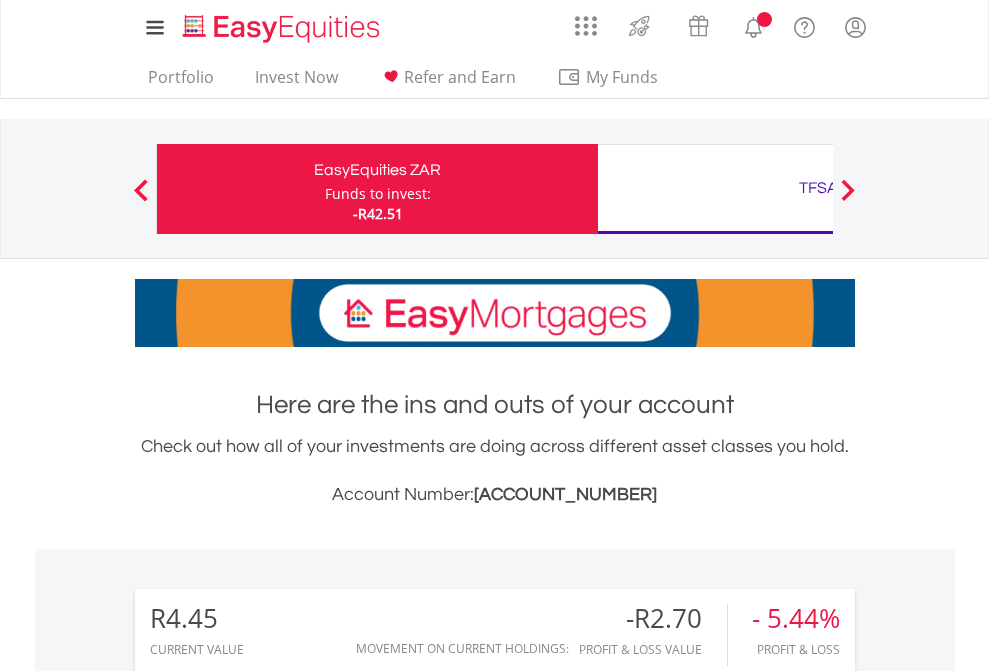 scroll, scrollTop: 0, scrollLeft: 0, axis: both 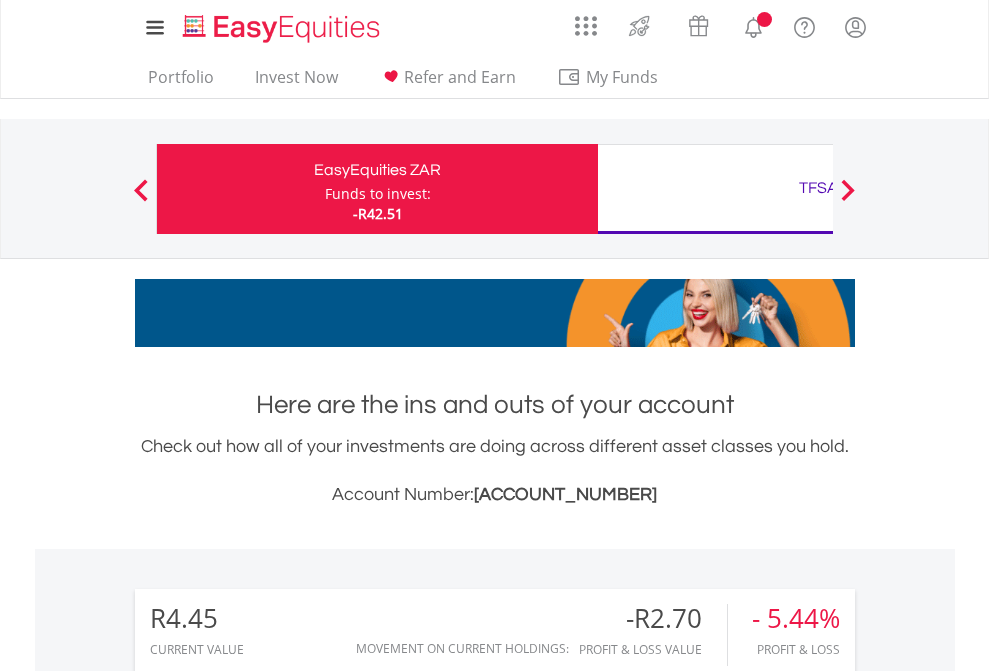 click on "All Holdings" at bounding box center [268, 1466] 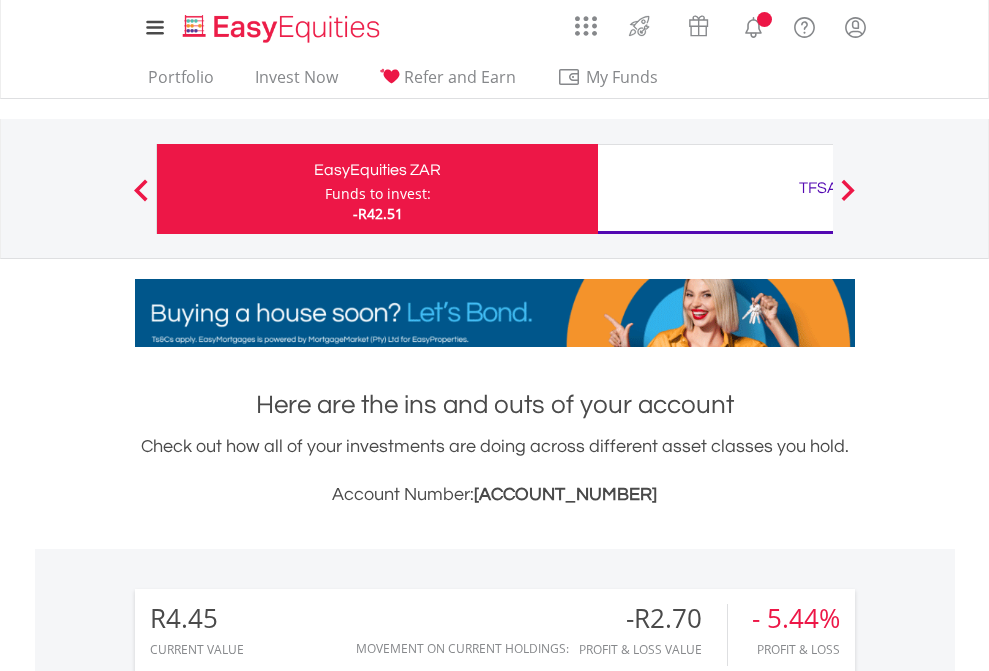 scroll, scrollTop: 1493, scrollLeft: 0, axis: vertical 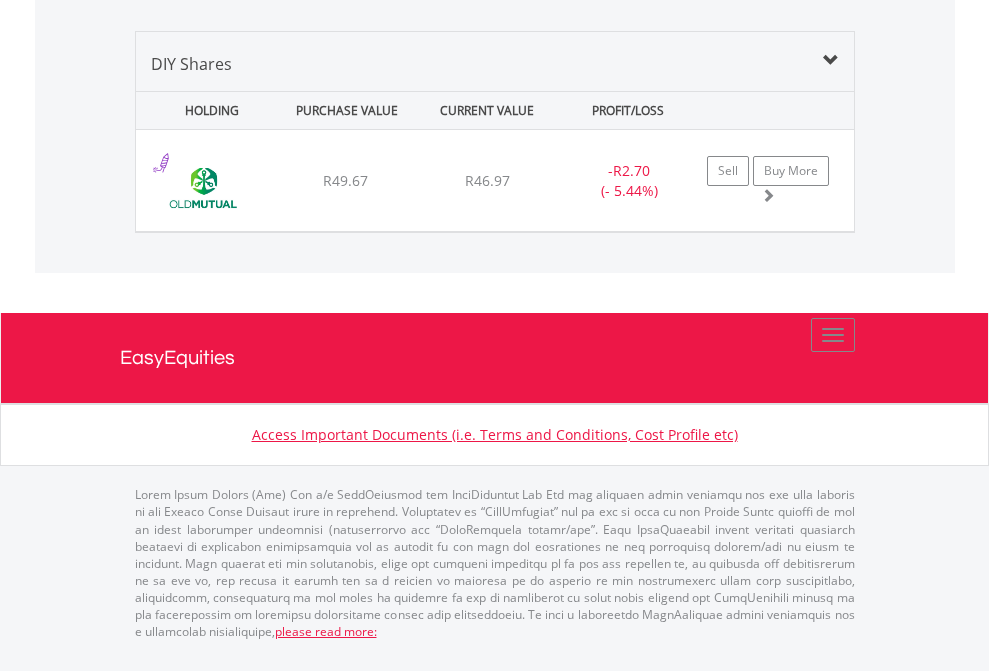 click on "TFSA" at bounding box center [818, -1339] 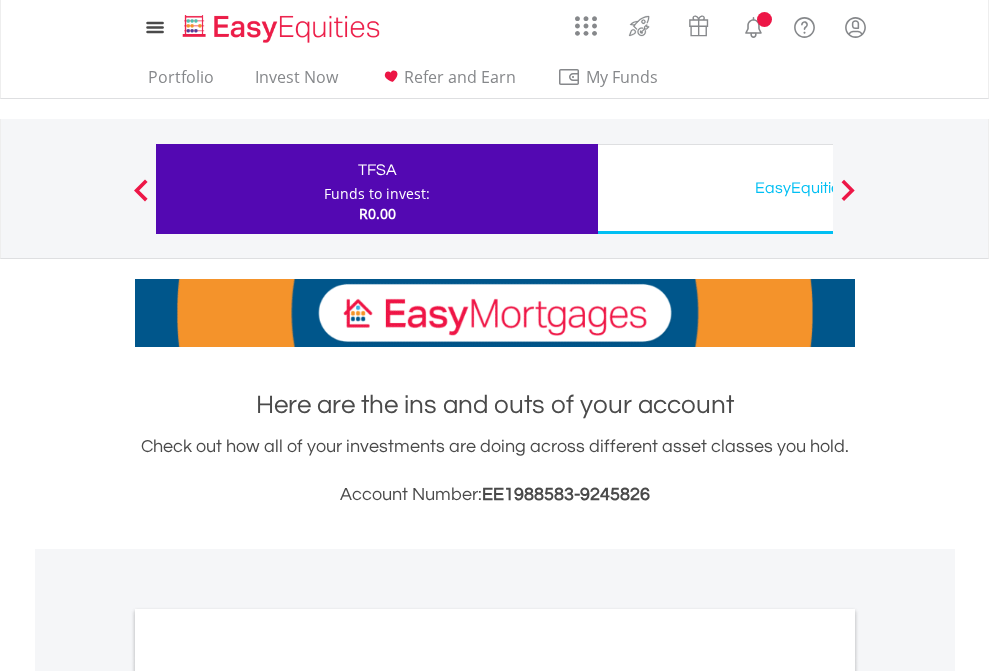 click on "All Holdings" at bounding box center [268, 1096] 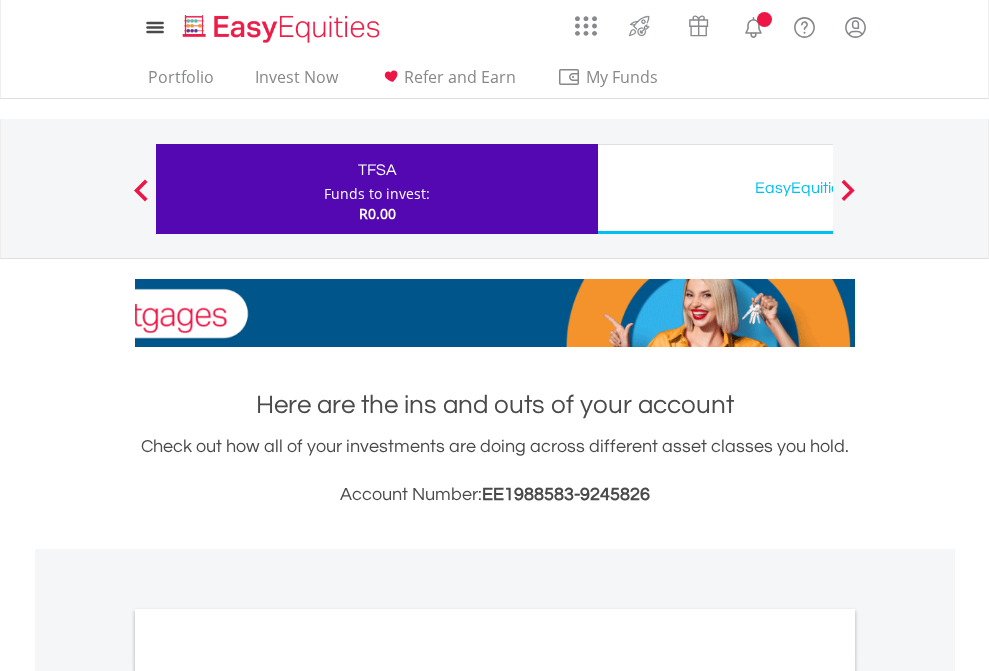scroll, scrollTop: 1202, scrollLeft: 0, axis: vertical 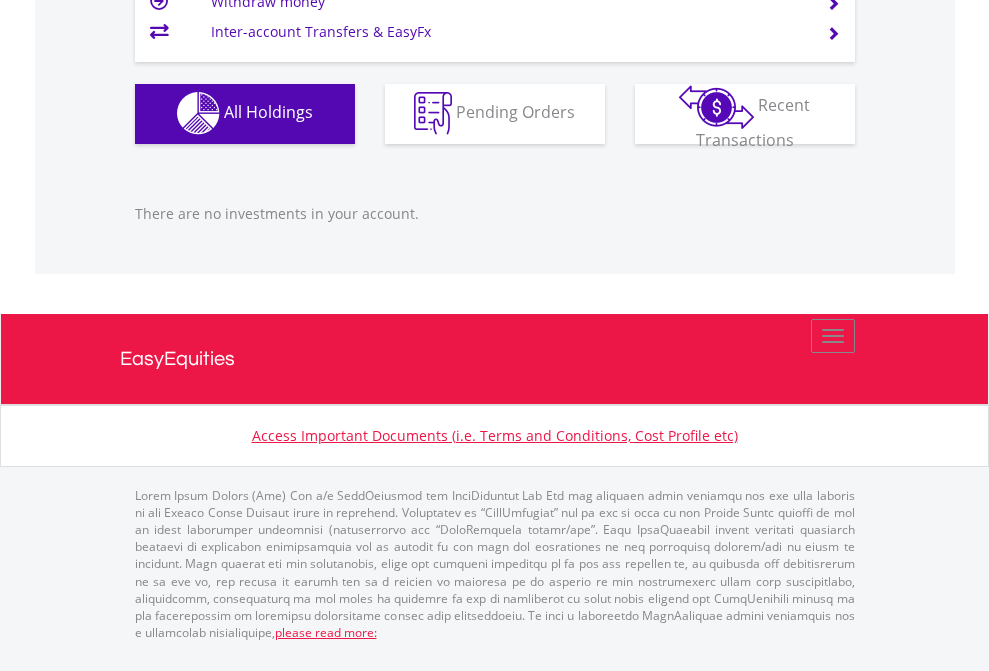 click on "EasyEquities USD" at bounding box center [818, -1142] 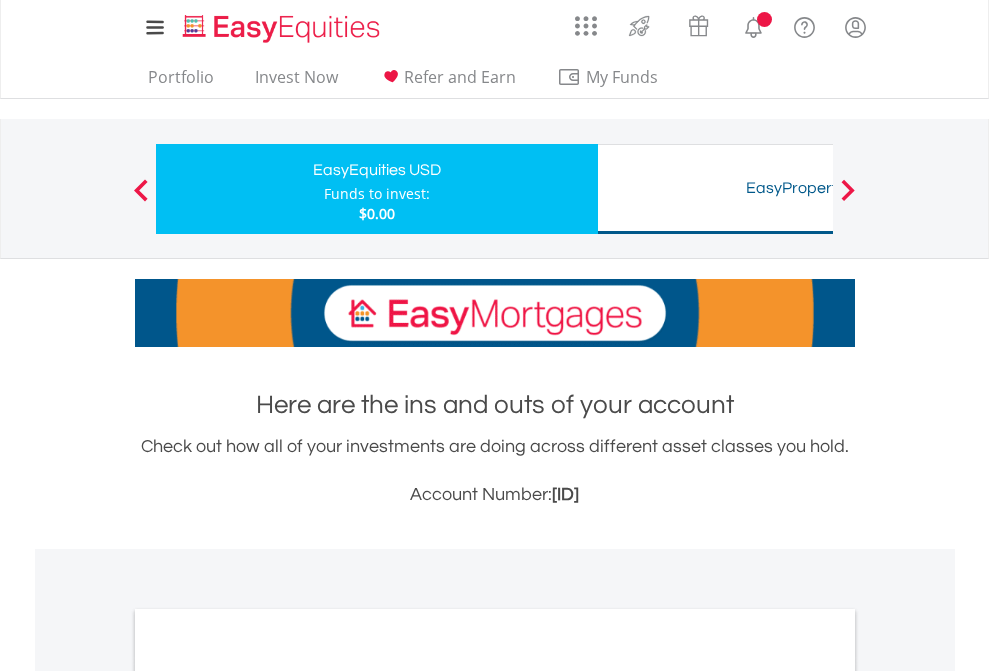 scroll, scrollTop: 1202, scrollLeft: 0, axis: vertical 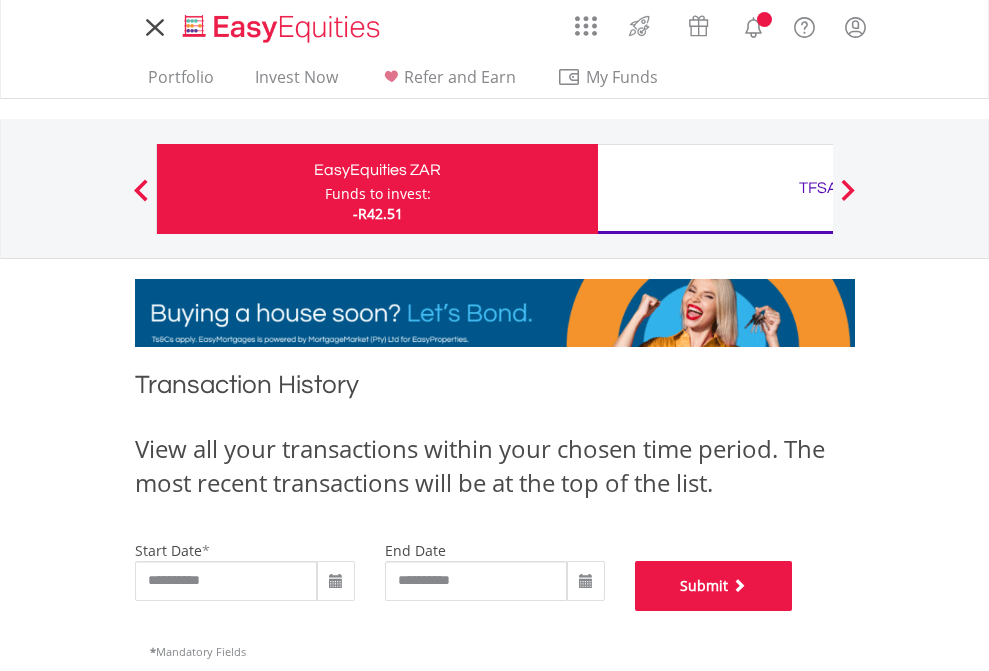 click on "Submit" at bounding box center (714, 586) 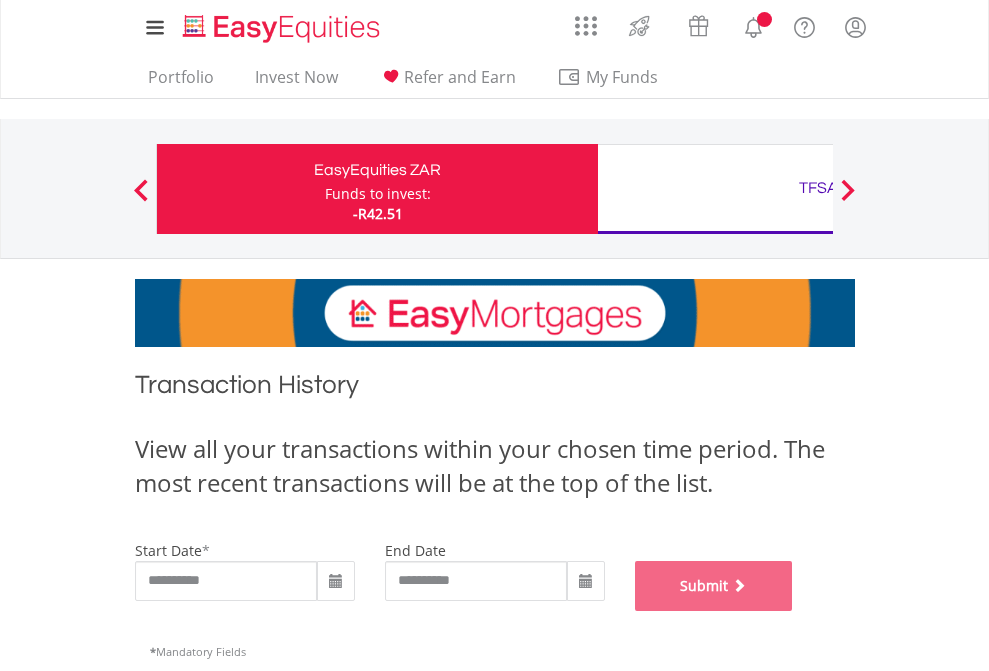 scroll, scrollTop: 811, scrollLeft: 0, axis: vertical 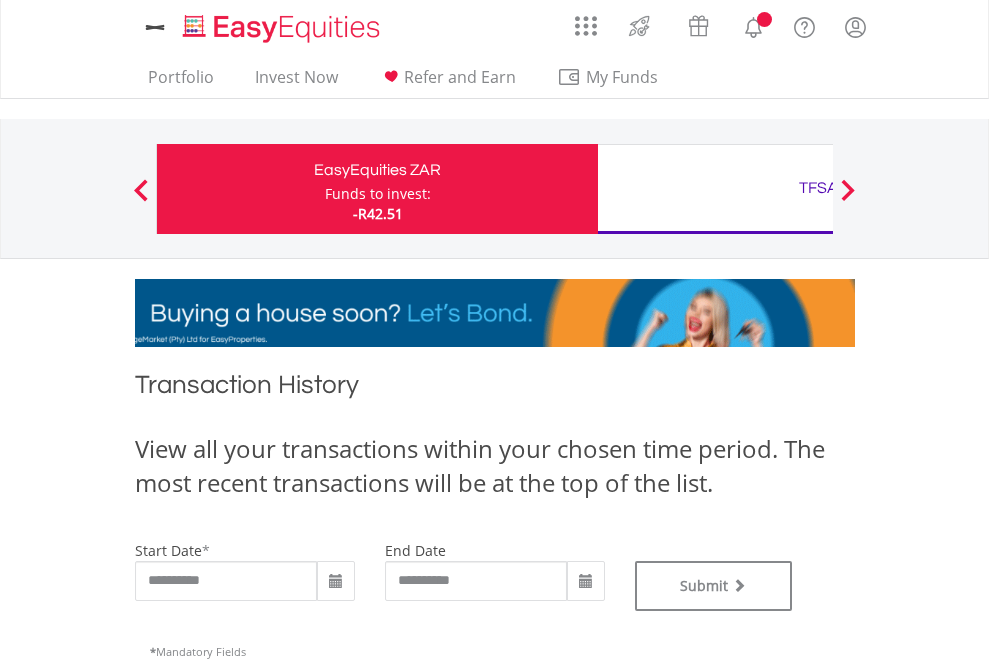 click on "TFSA" at bounding box center (818, 188) 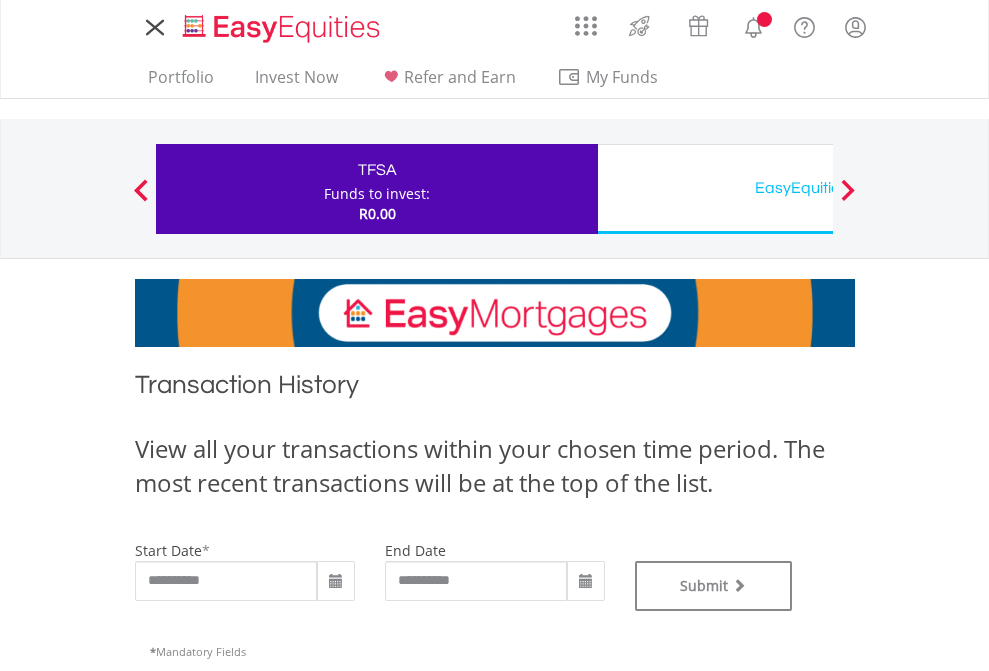 scroll, scrollTop: 0, scrollLeft: 0, axis: both 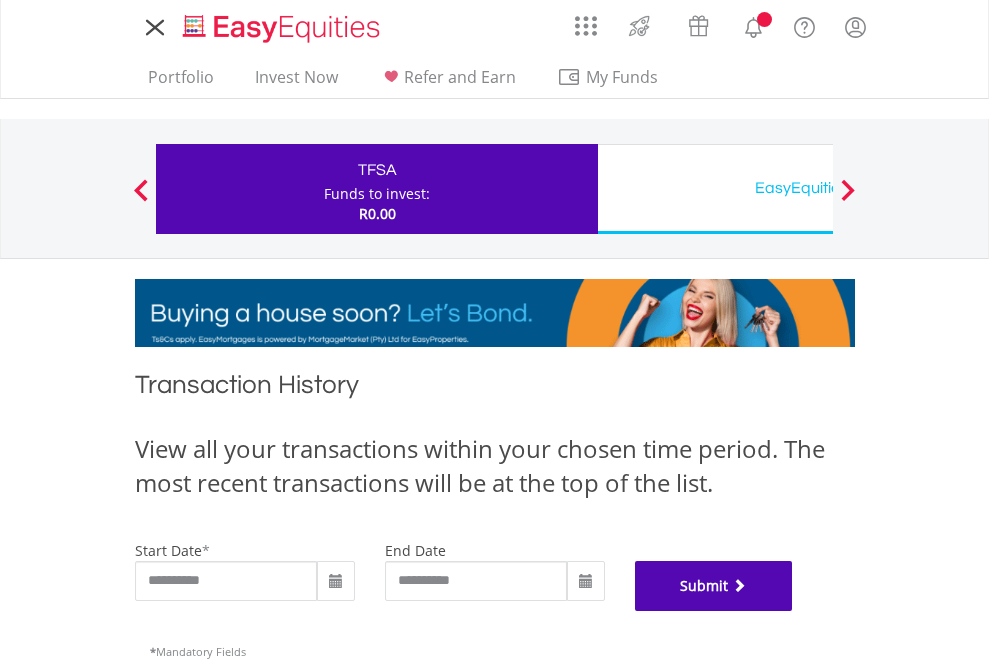 click on "Submit" at bounding box center (714, 586) 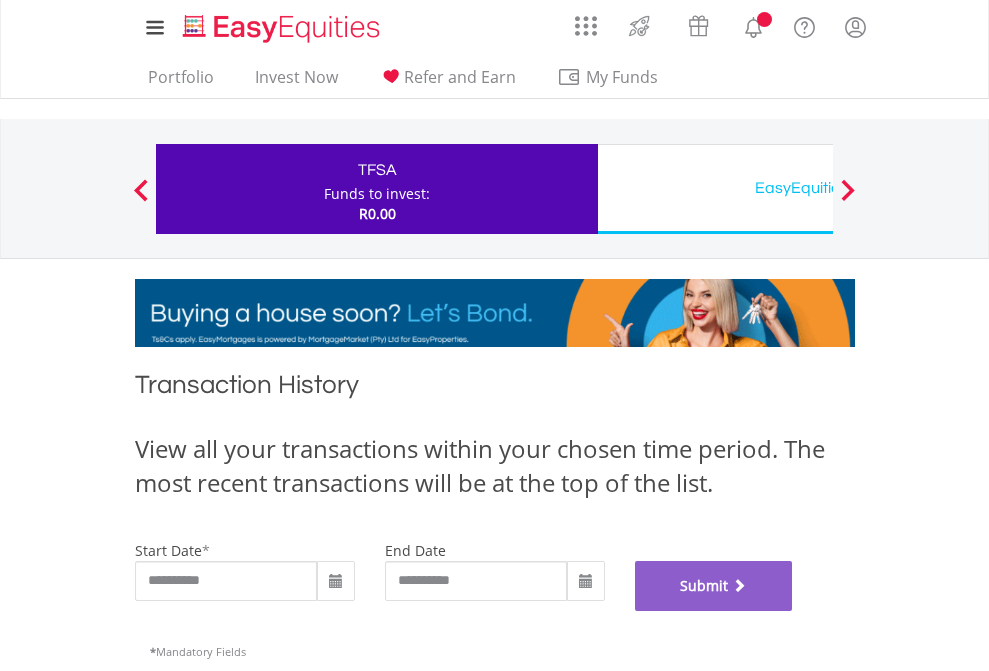 scroll, scrollTop: 811, scrollLeft: 0, axis: vertical 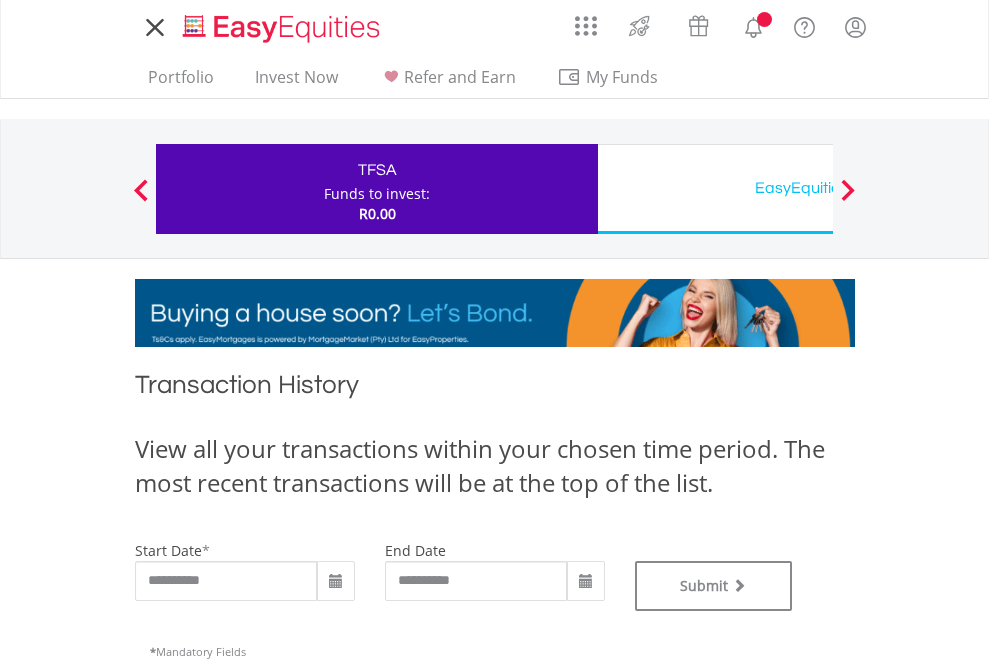 click on "EasyEquities USD" at bounding box center [818, 188] 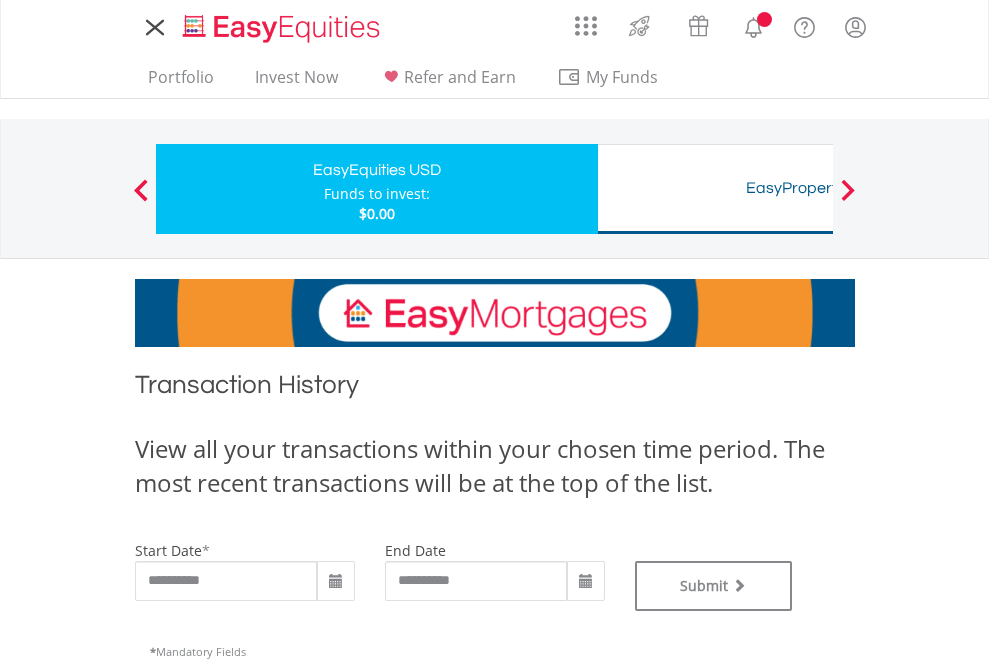 scroll, scrollTop: 0, scrollLeft: 0, axis: both 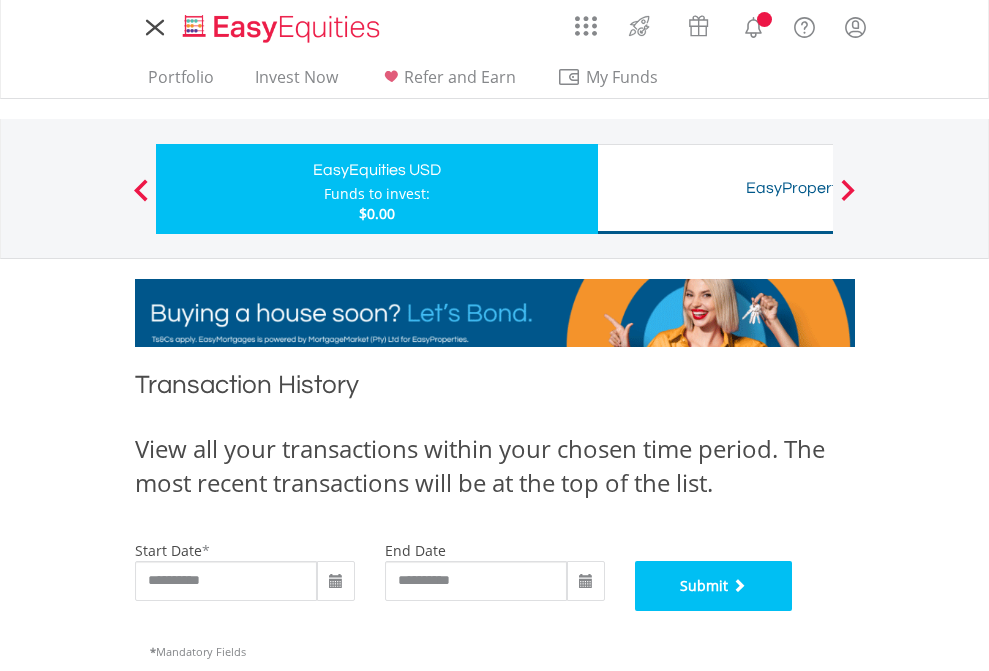 click on "Submit" at bounding box center (714, 586) 